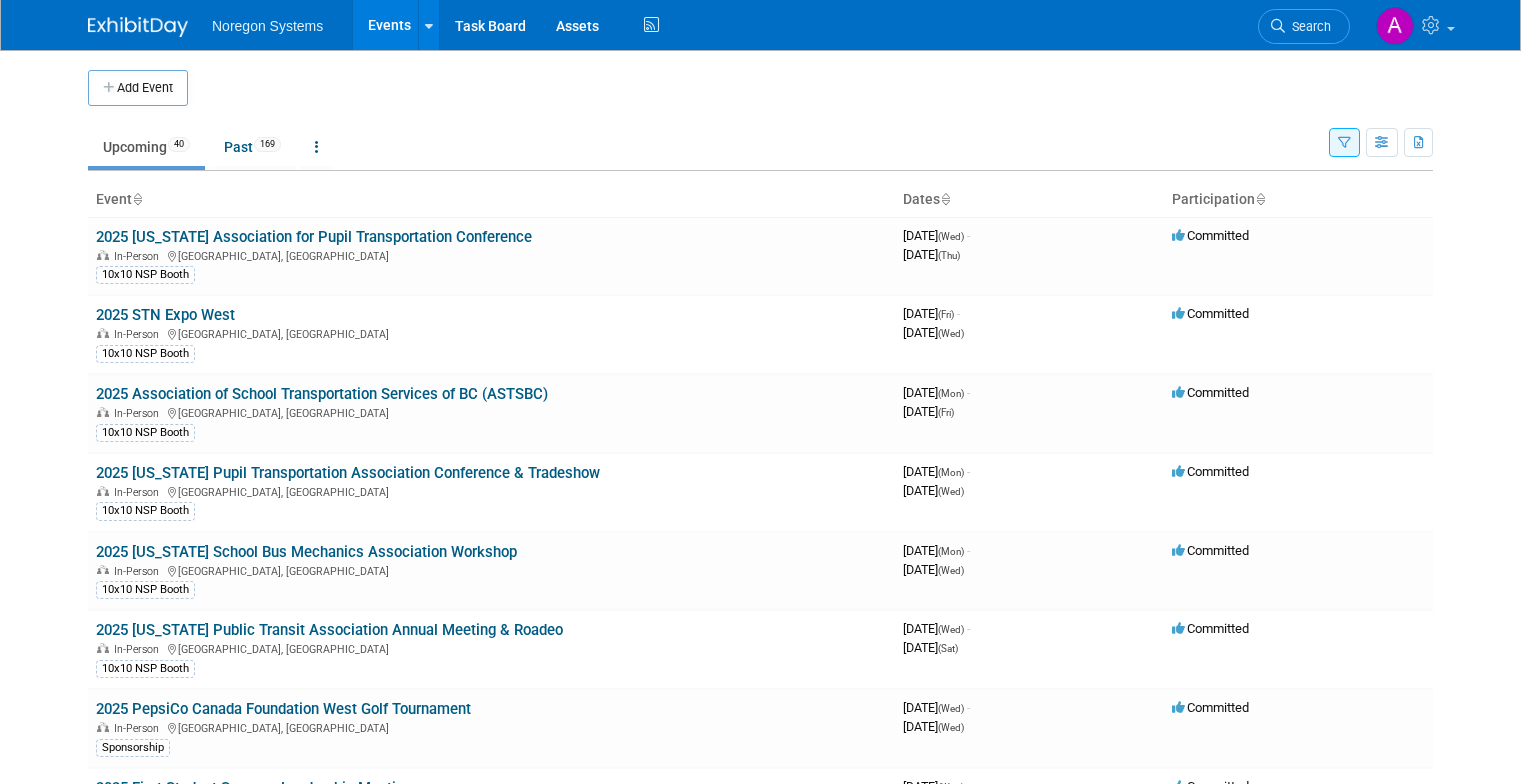 scroll, scrollTop: 359, scrollLeft: 0, axis: vertical 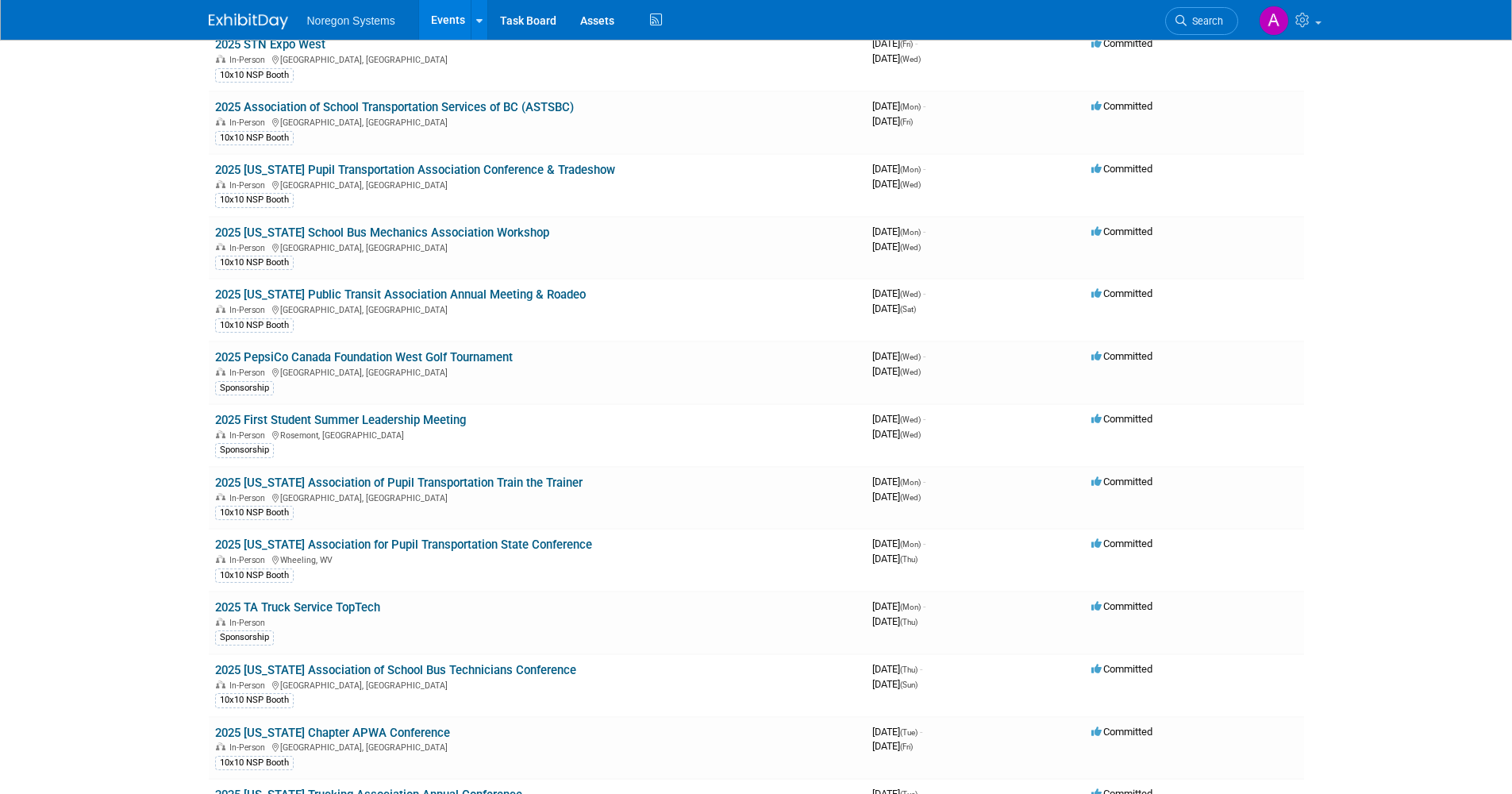 drag, startPoint x: 500, startPoint y: 481, endPoint x: 491, endPoint y: 476, distance: 10.29563 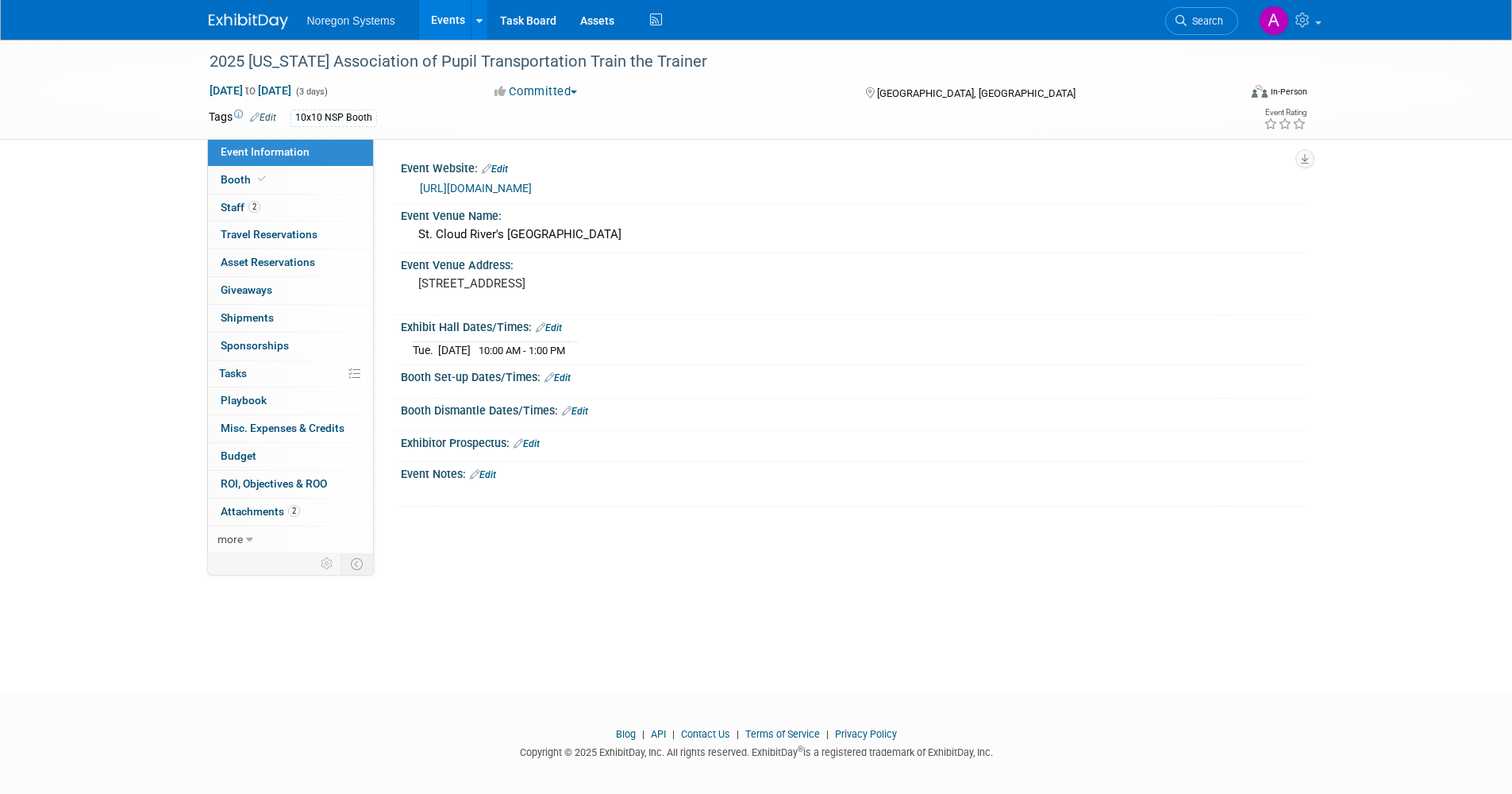 scroll, scrollTop: 0, scrollLeft: 0, axis: both 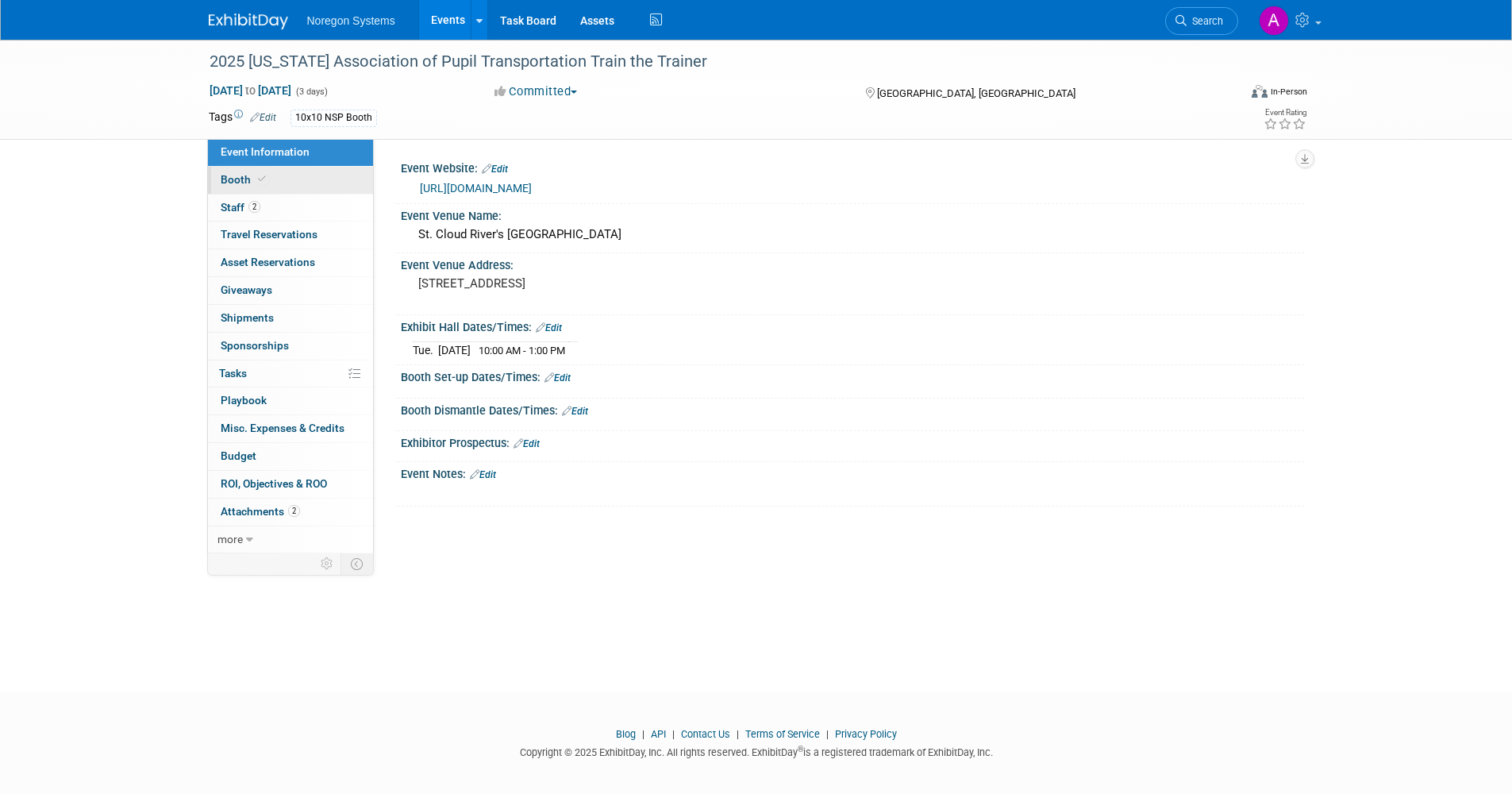 click on "Booth" at bounding box center [290, 180] 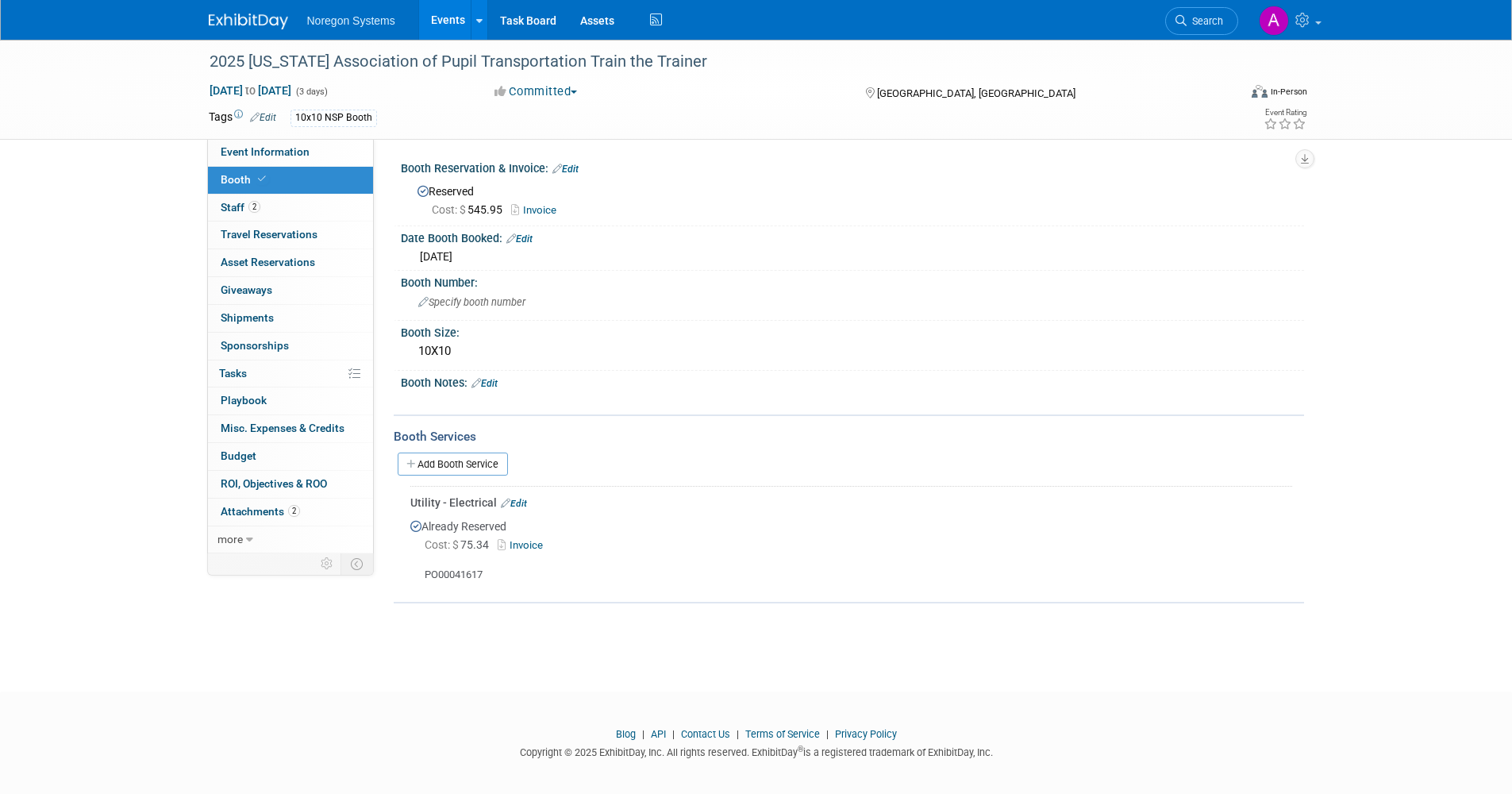 click on "Events" at bounding box center [448, 20] 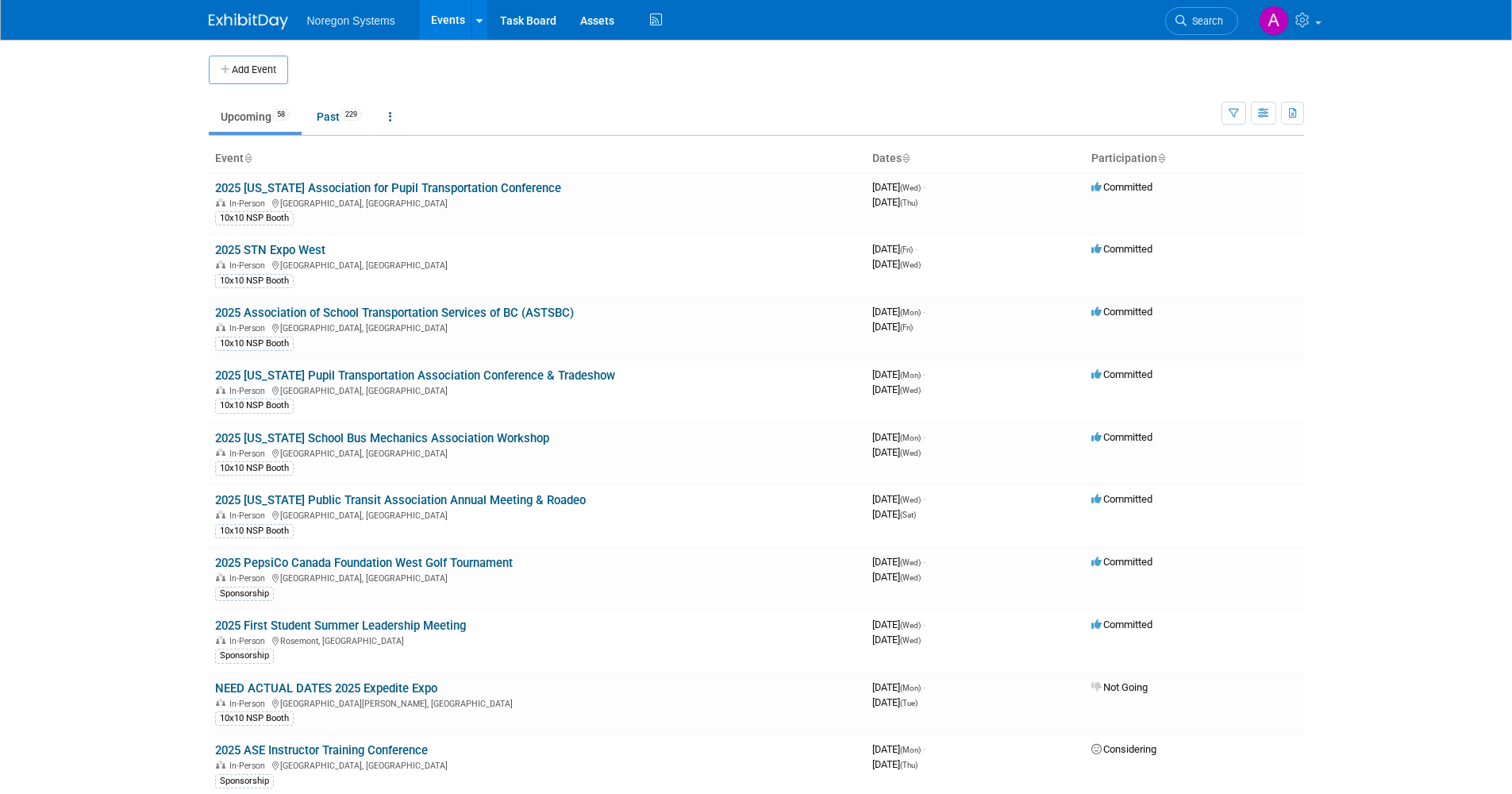 scroll, scrollTop: 0, scrollLeft: 0, axis: both 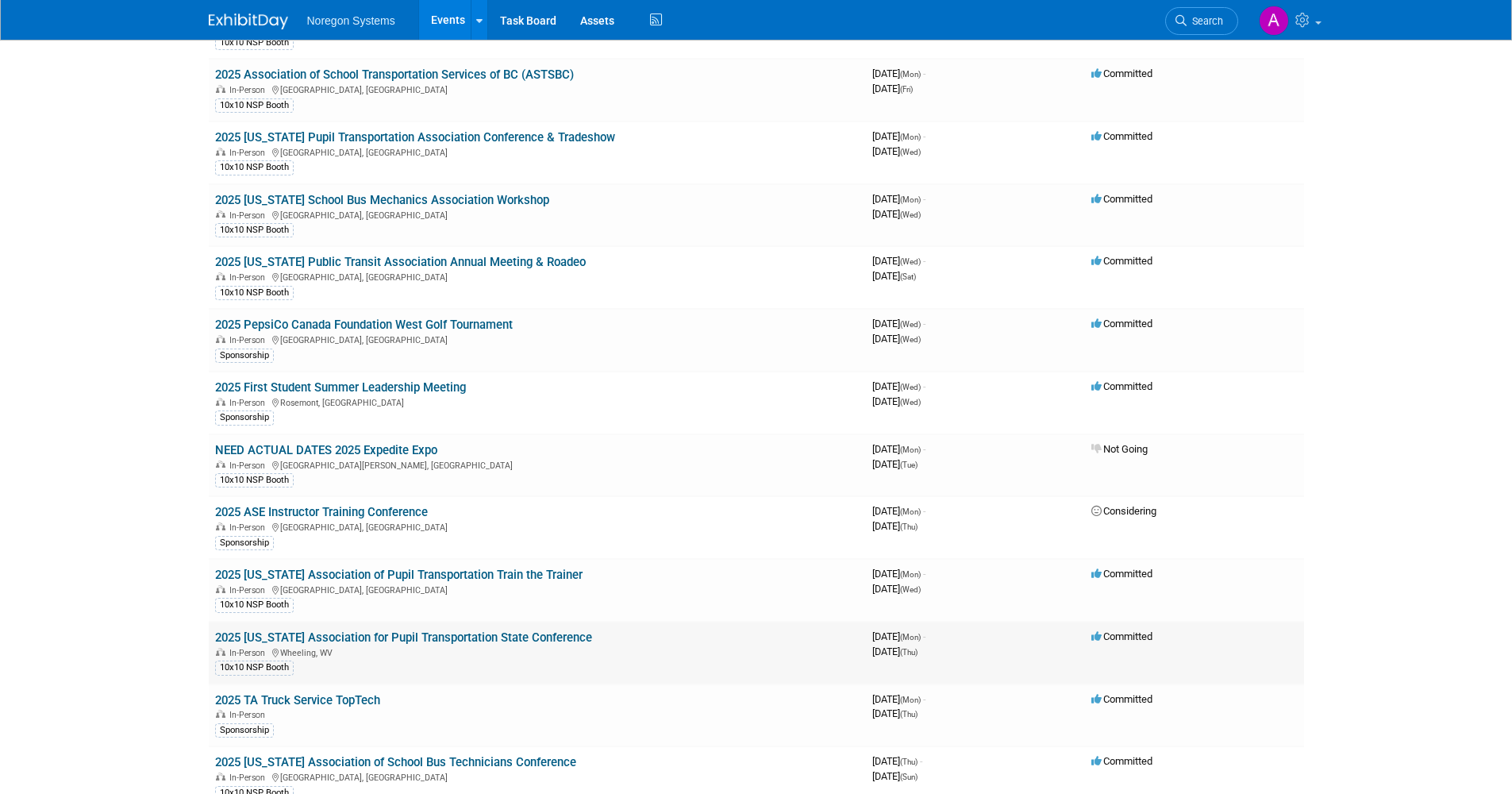 click on "In-Person
Wheeling, WV" at bounding box center [537, 652] 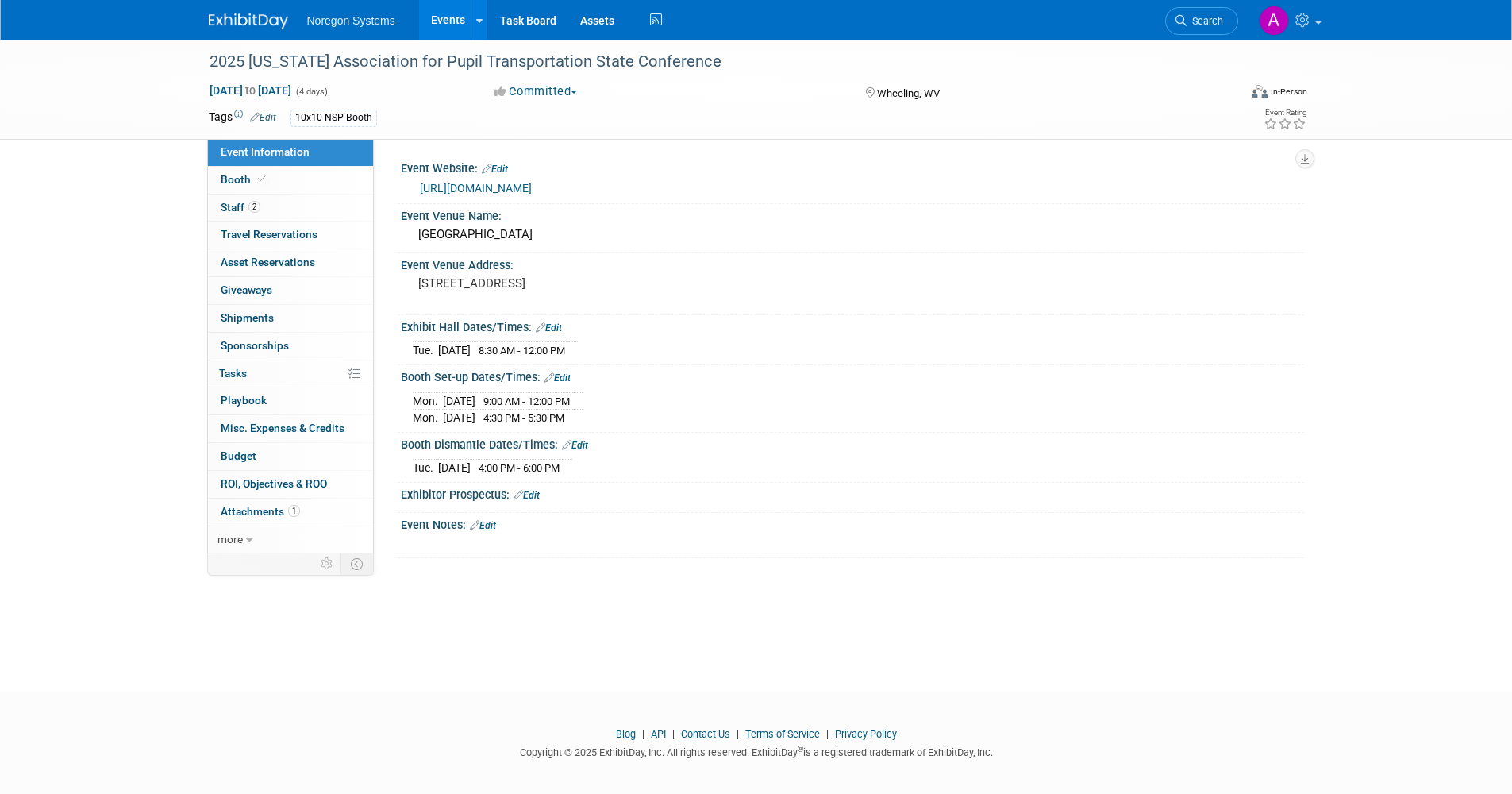 scroll, scrollTop: 0, scrollLeft: 0, axis: both 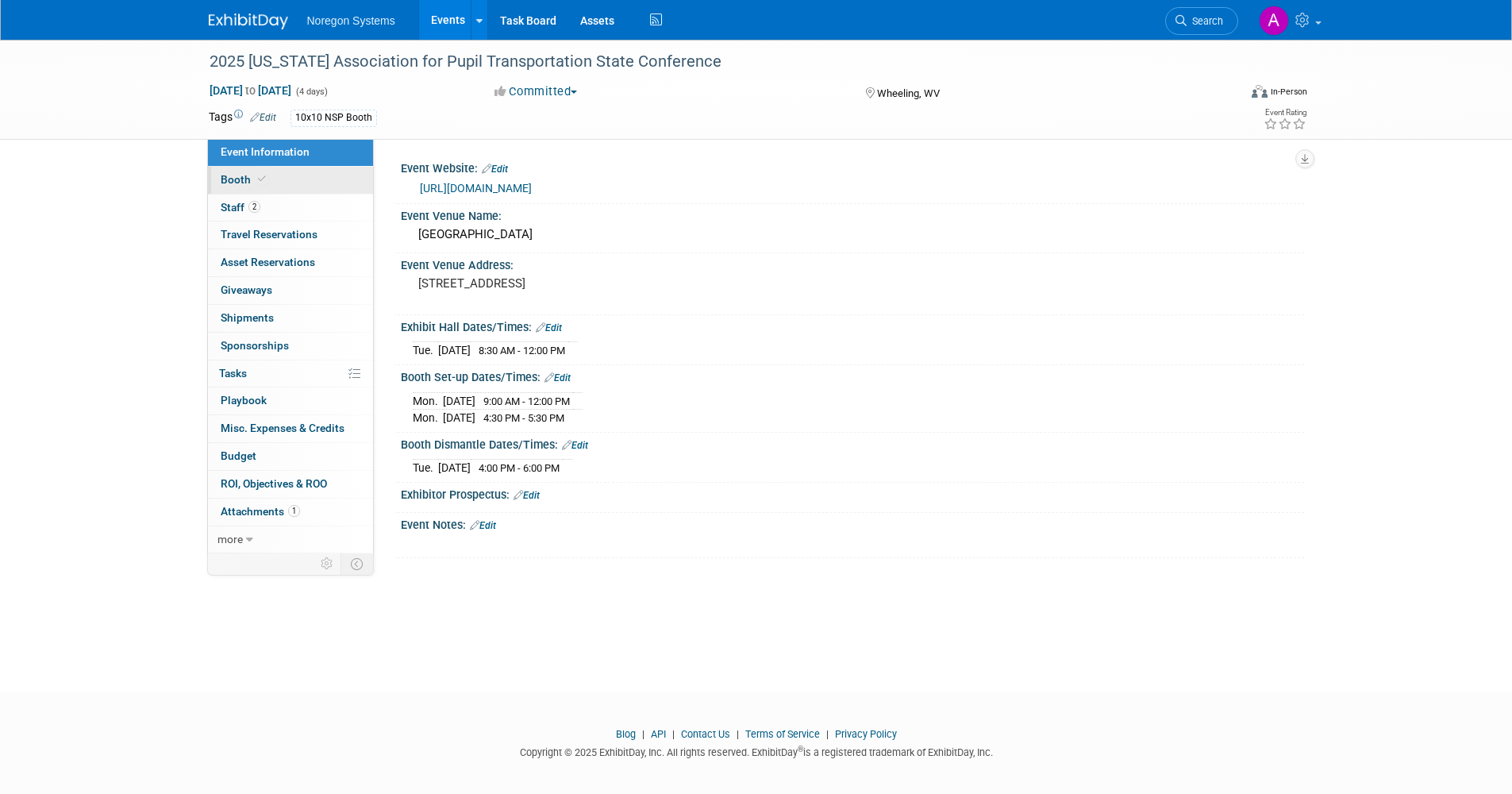 click on "Booth" at bounding box center (290, 180) 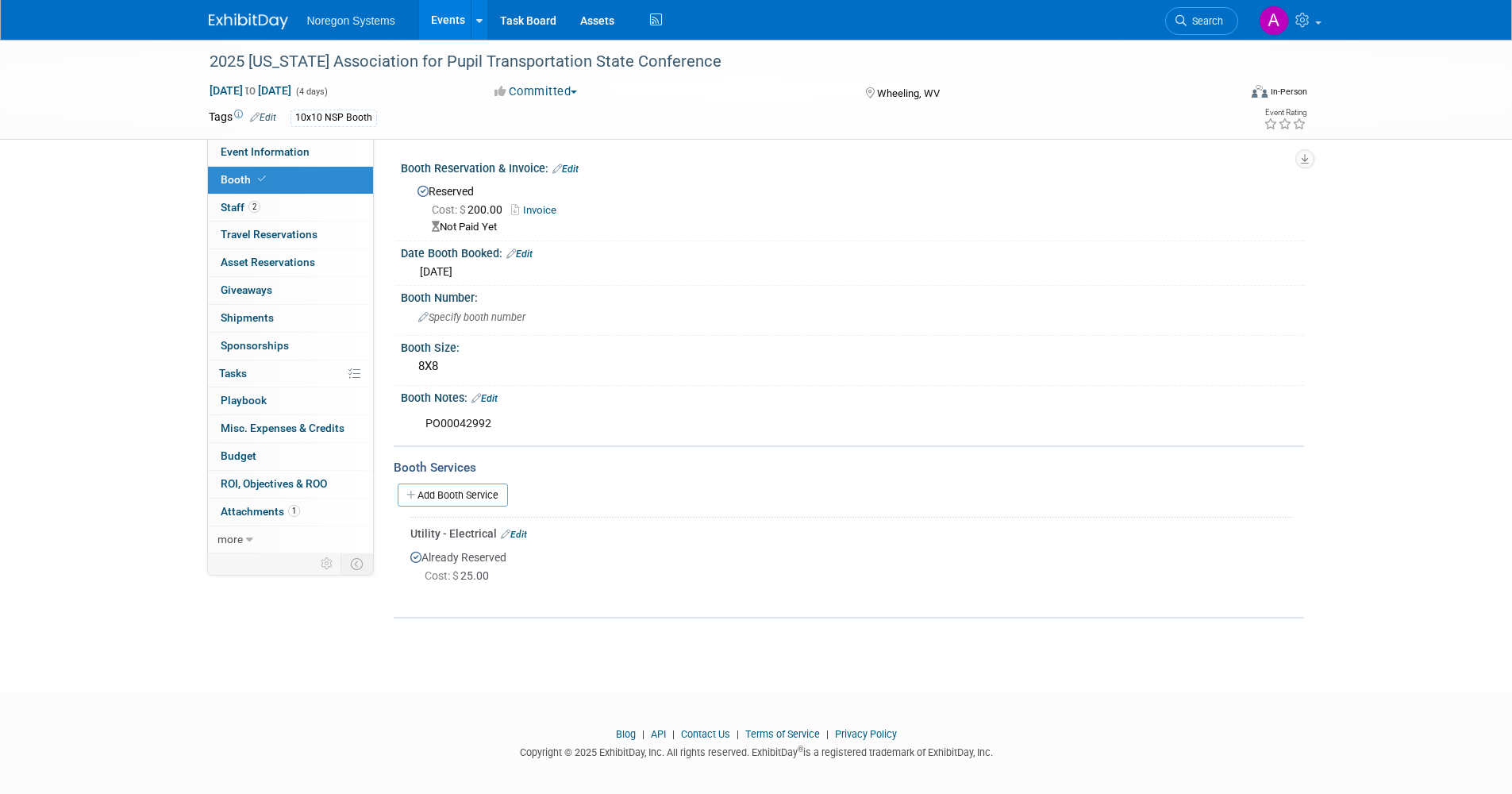 click on "Events" at bounding box center [448, 20] 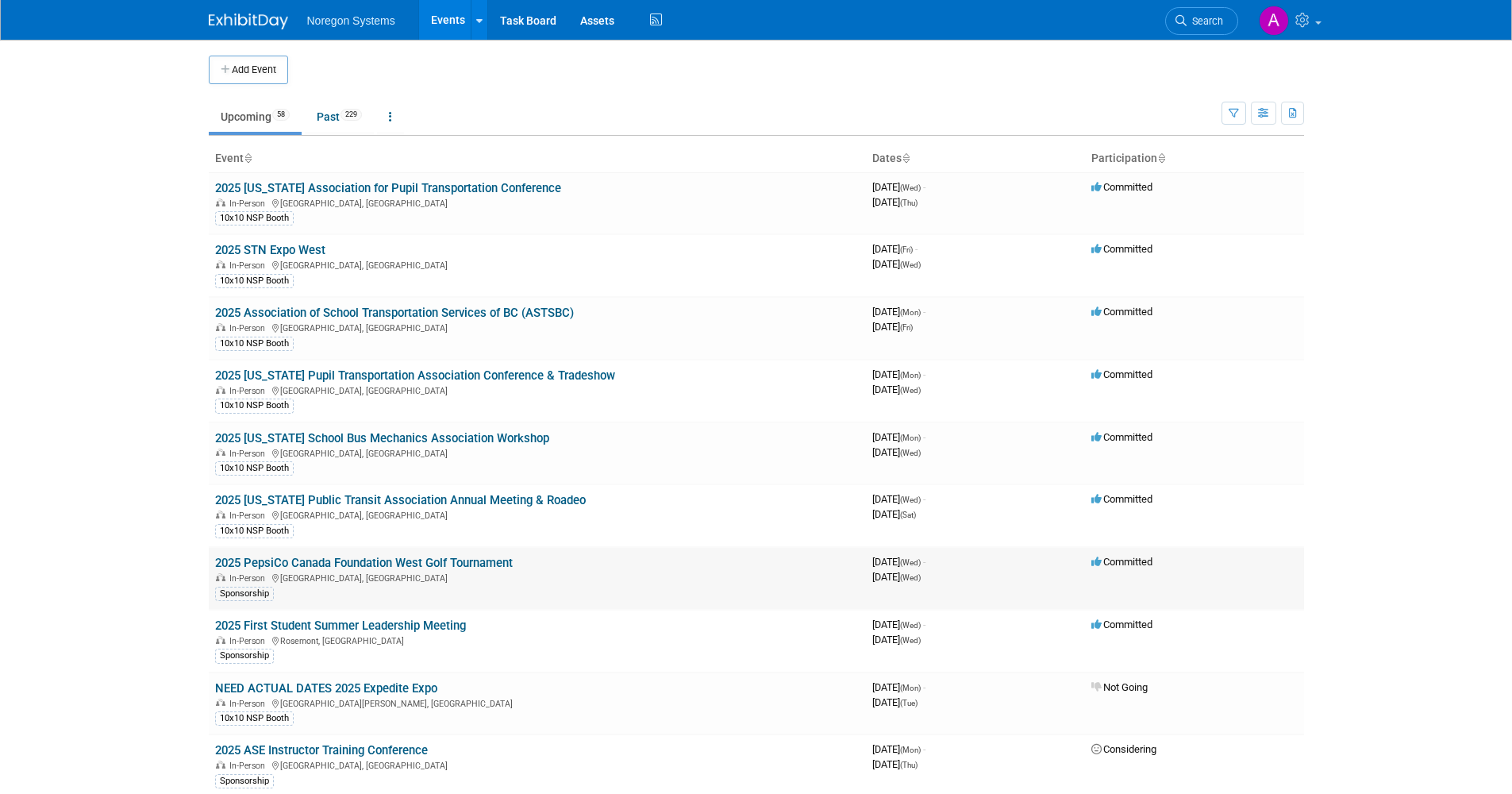 scroll, scrollTop: 0, scrollLeft: 0, axis: both 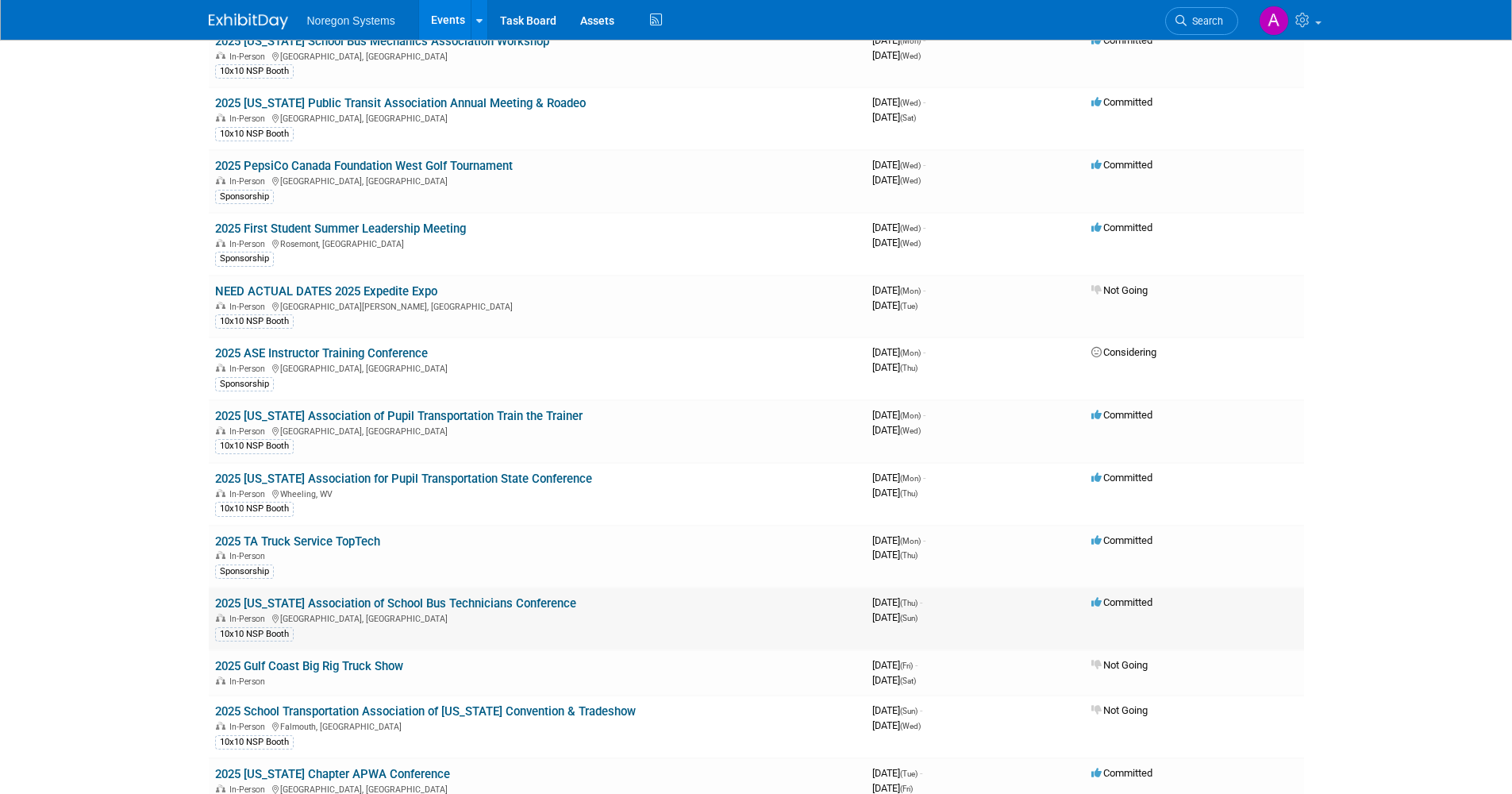 click on "2025 [US_STATE] Association of School Bus Technicians Conference" at bounding box center (395, 603) 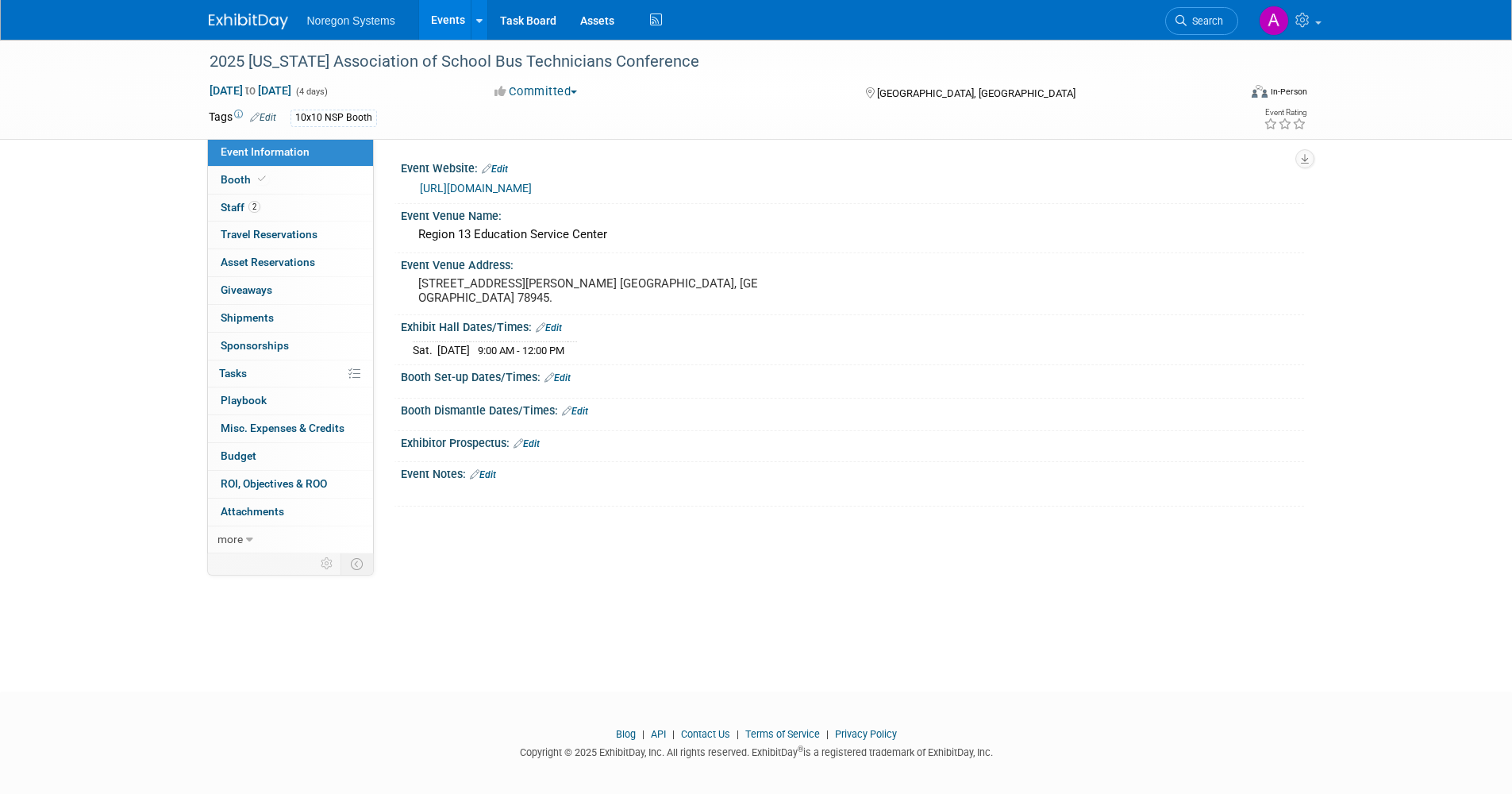 scroll, scrollTop: 0, scrollLeft: 0, axis: both 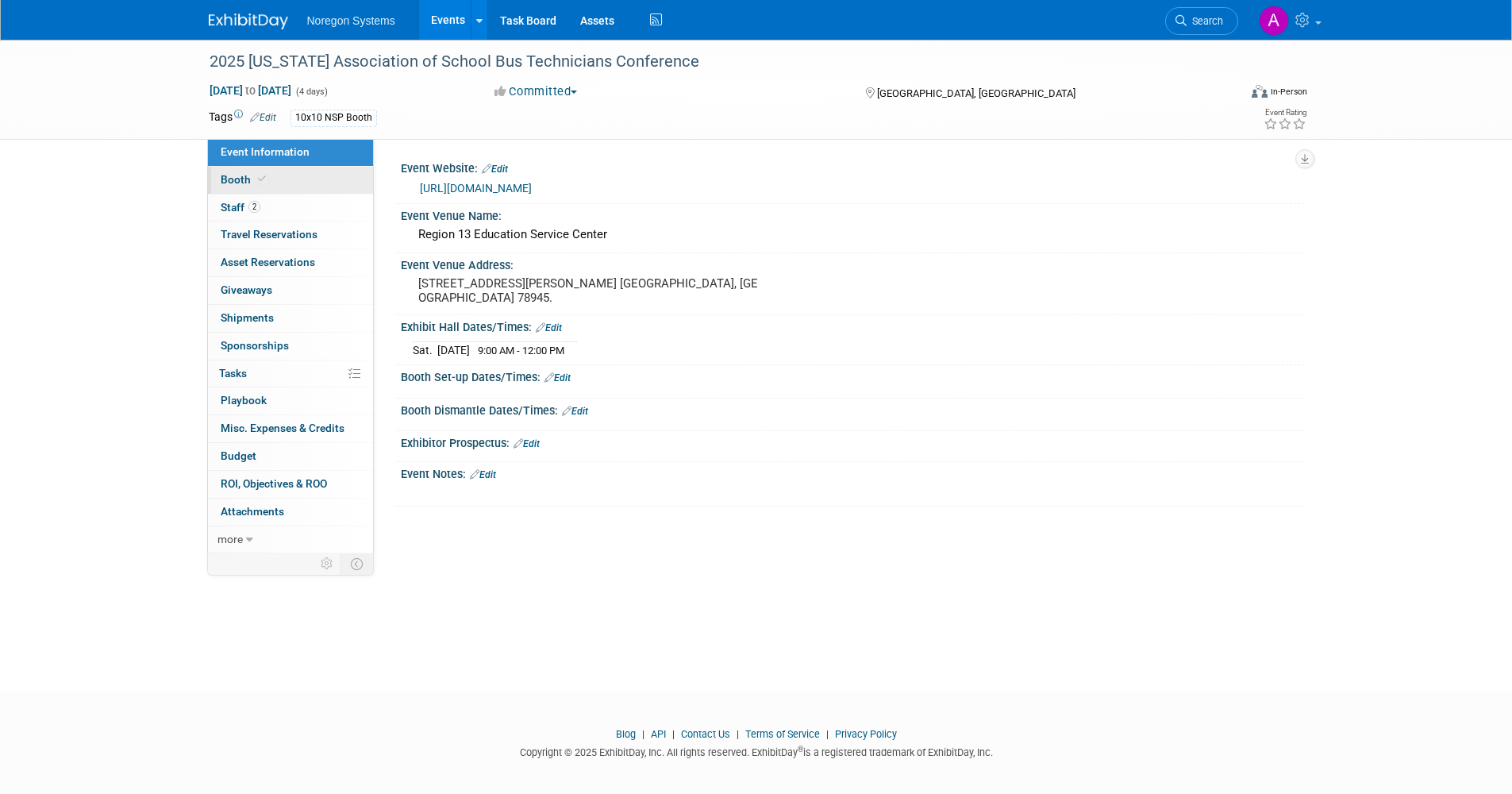 click on "Booth" at bounding box center (244, 179) 